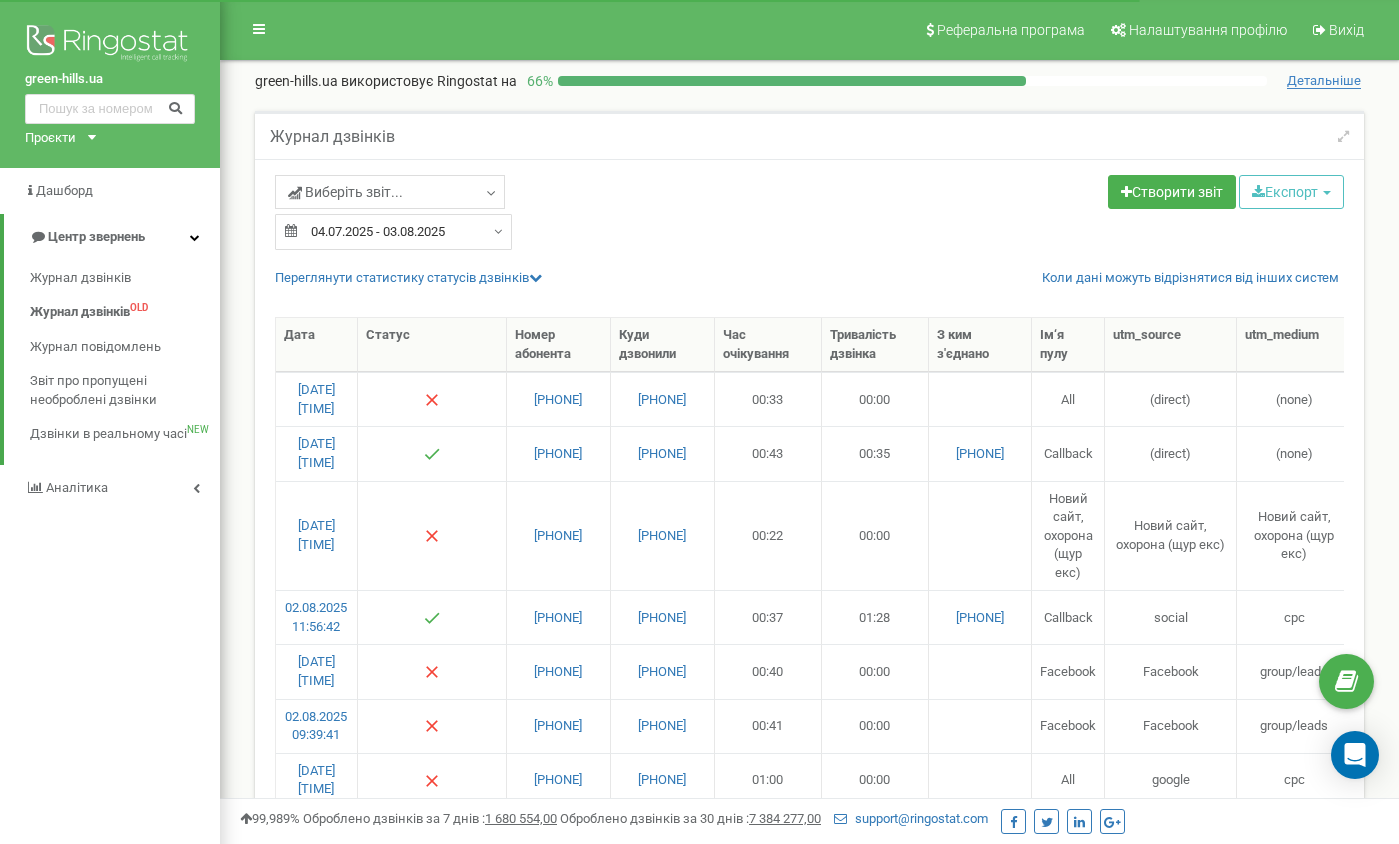 select on "50" 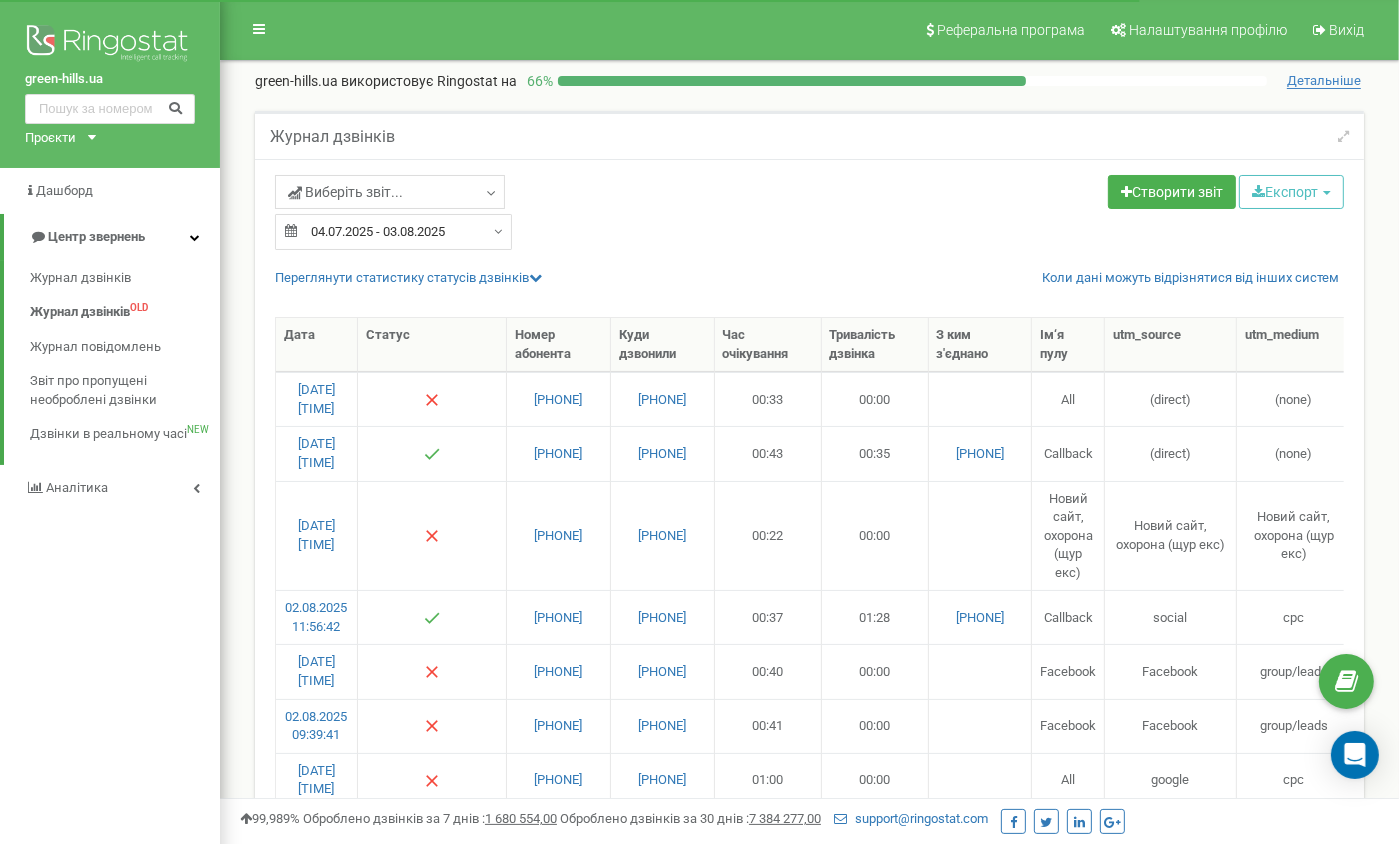 scroll, scrollTop: 0, scrollLeft: 0, axis: both 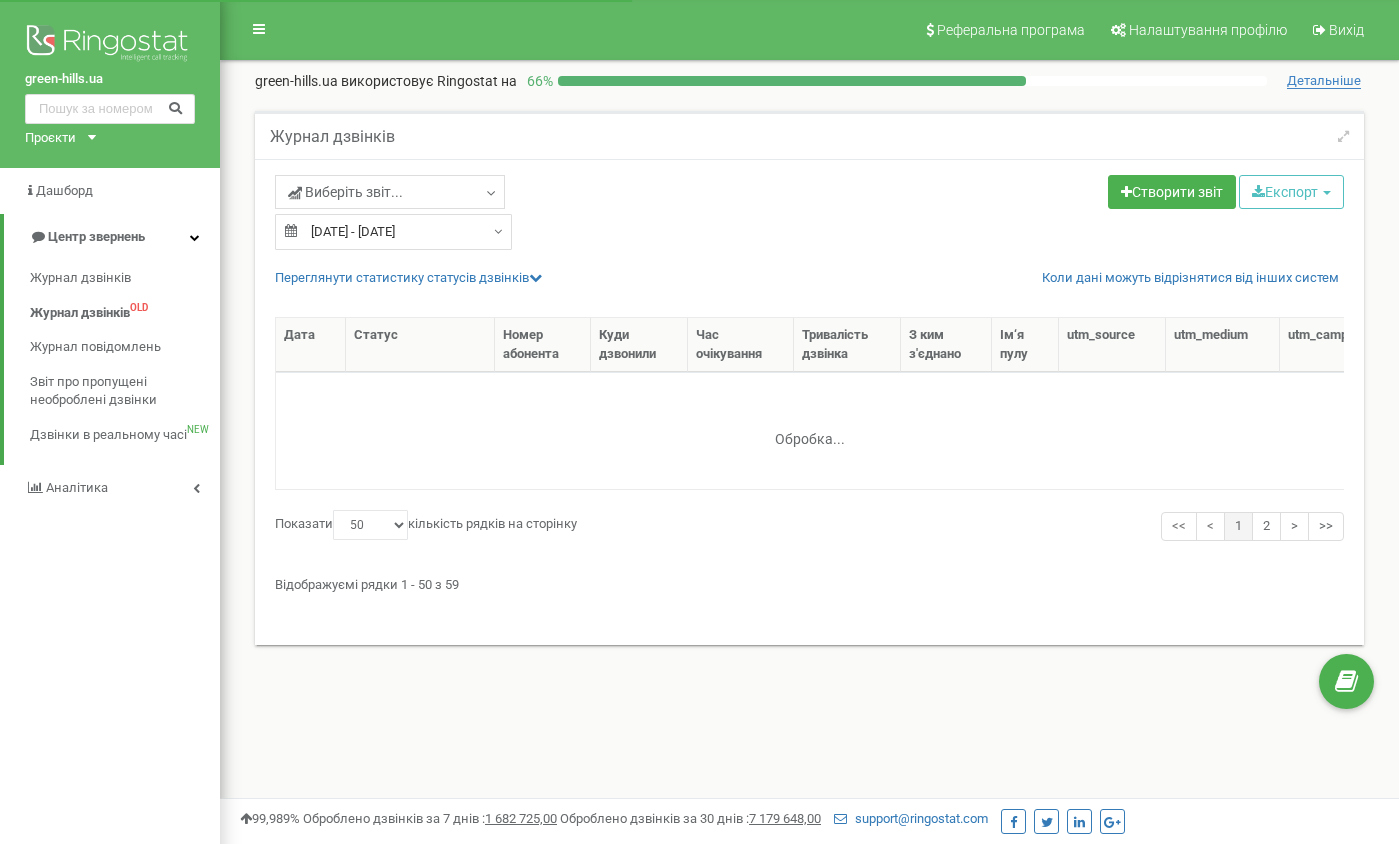 select on "50" 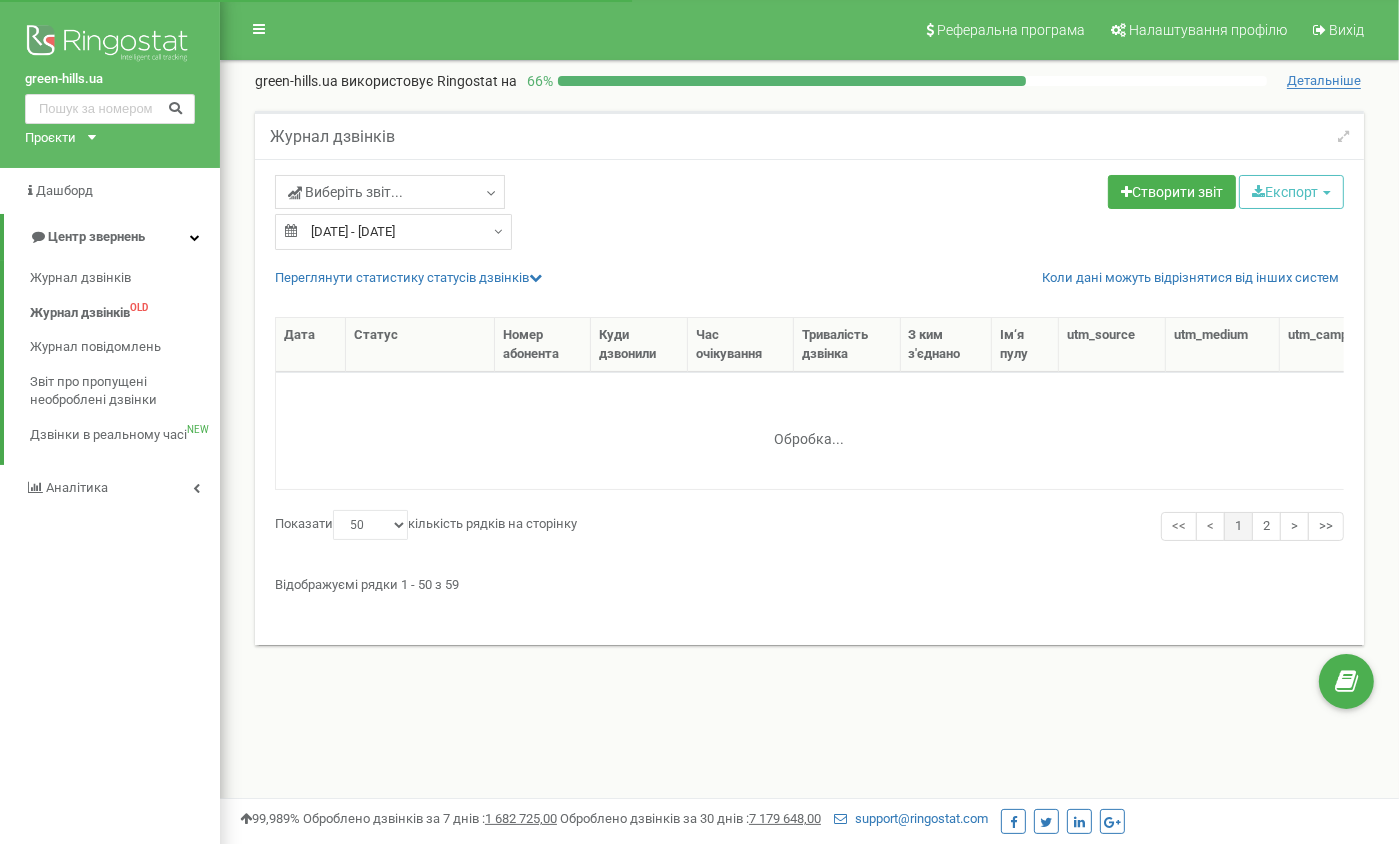 scroll, scrollTop: 0, scrollLeft: 0, axis: both 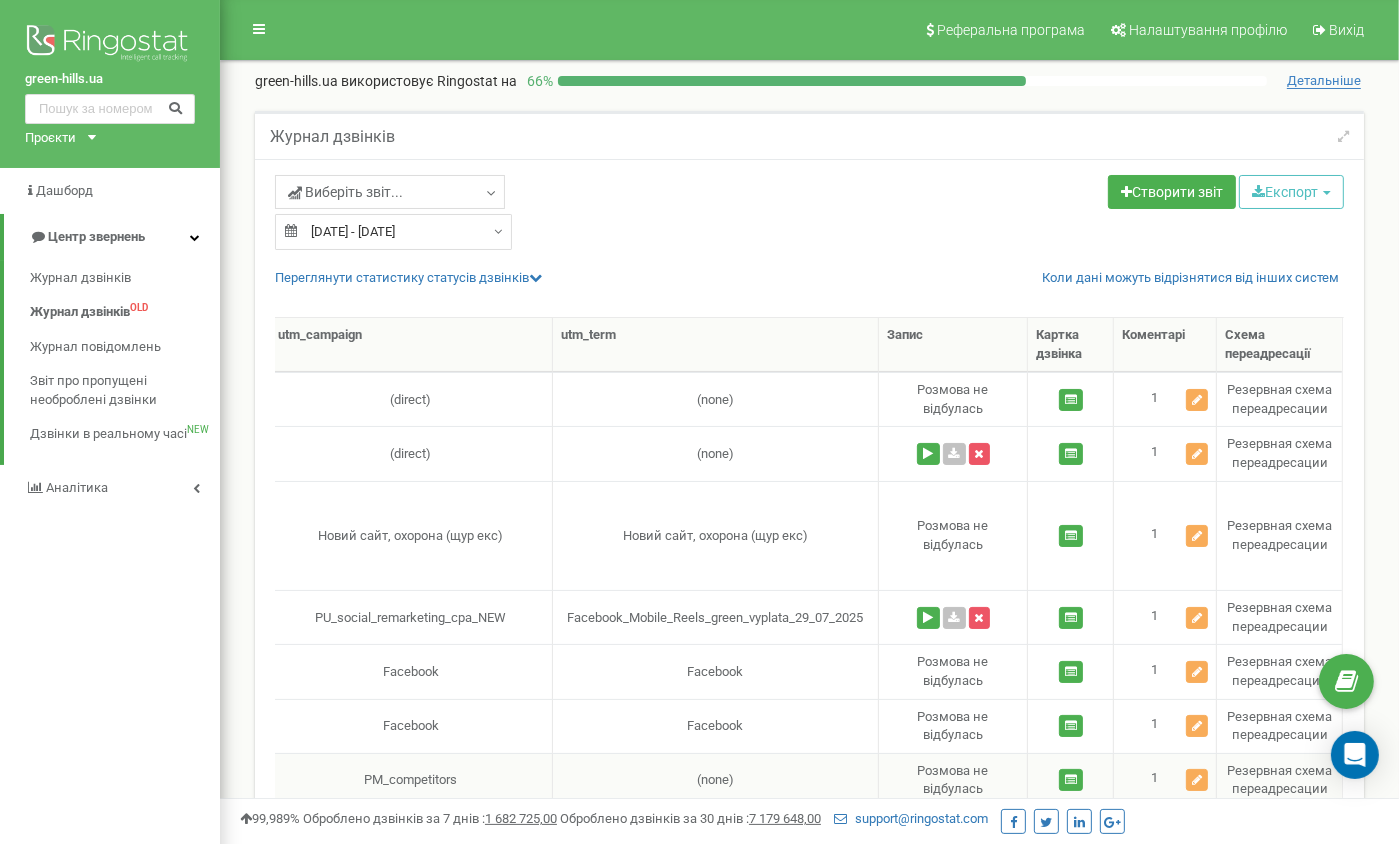click on "(none)" at bounding box center [716, 780] 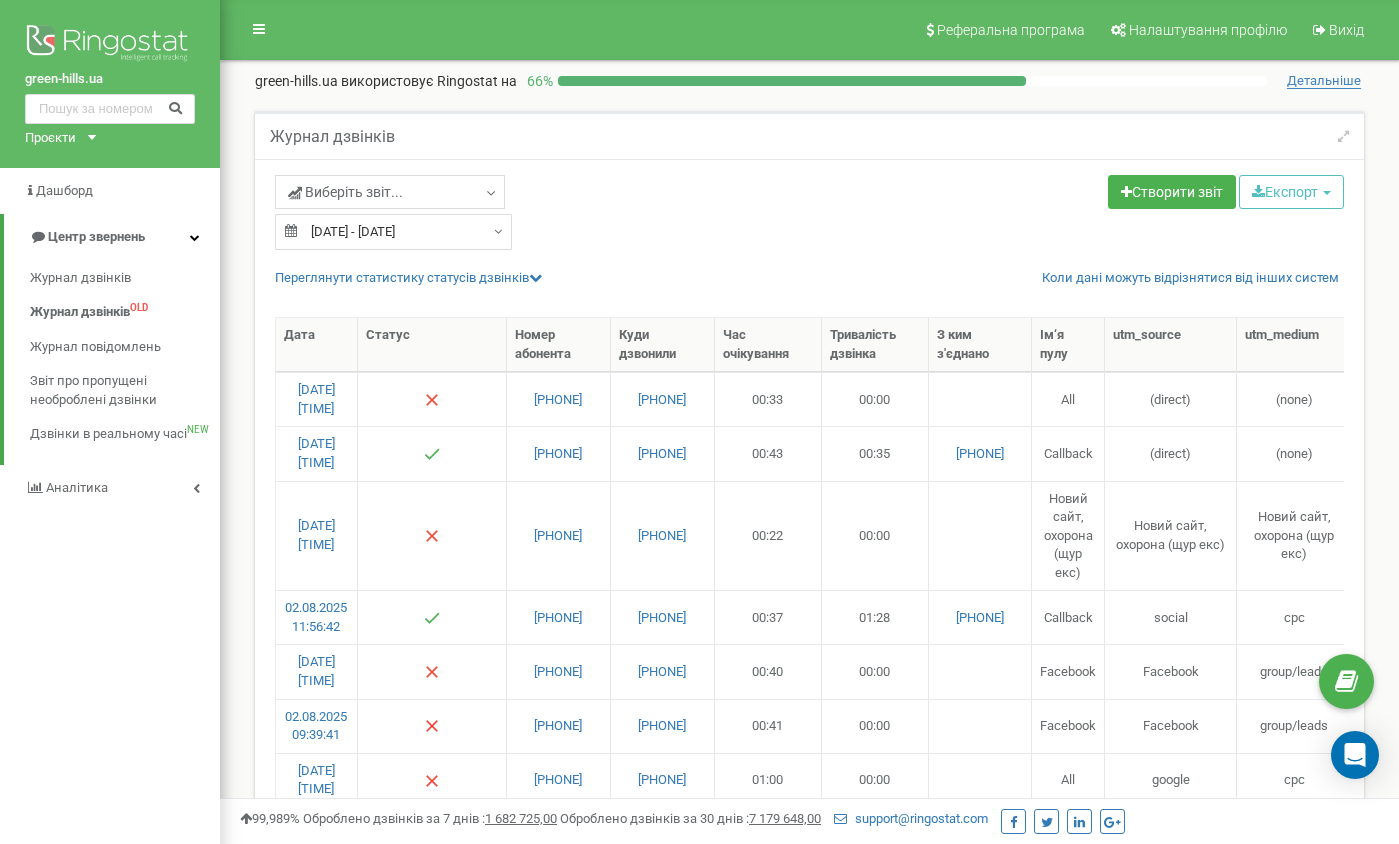 select on "50" 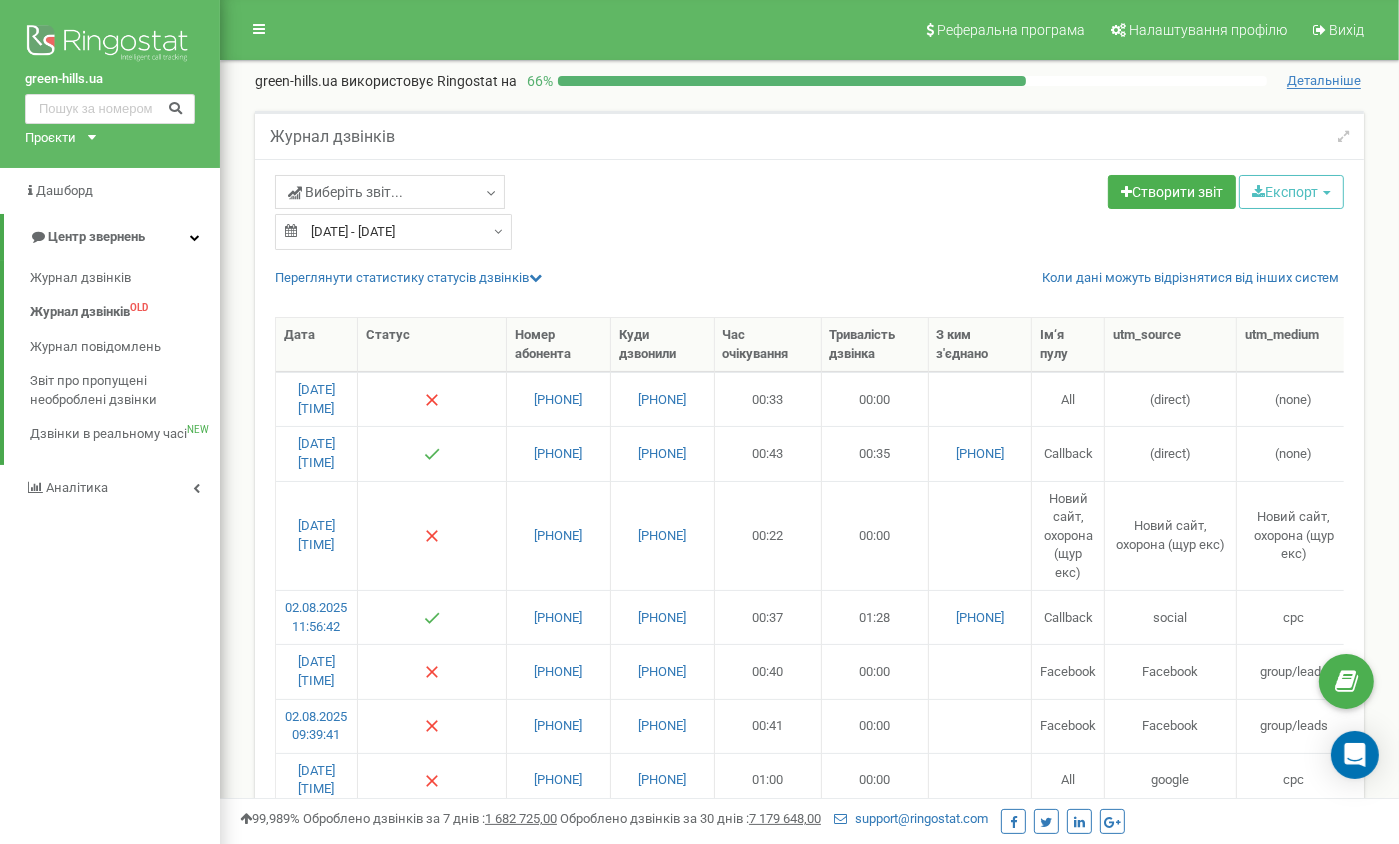 scroll, scrollTop: 0, scrollLeft: 0, axis: both 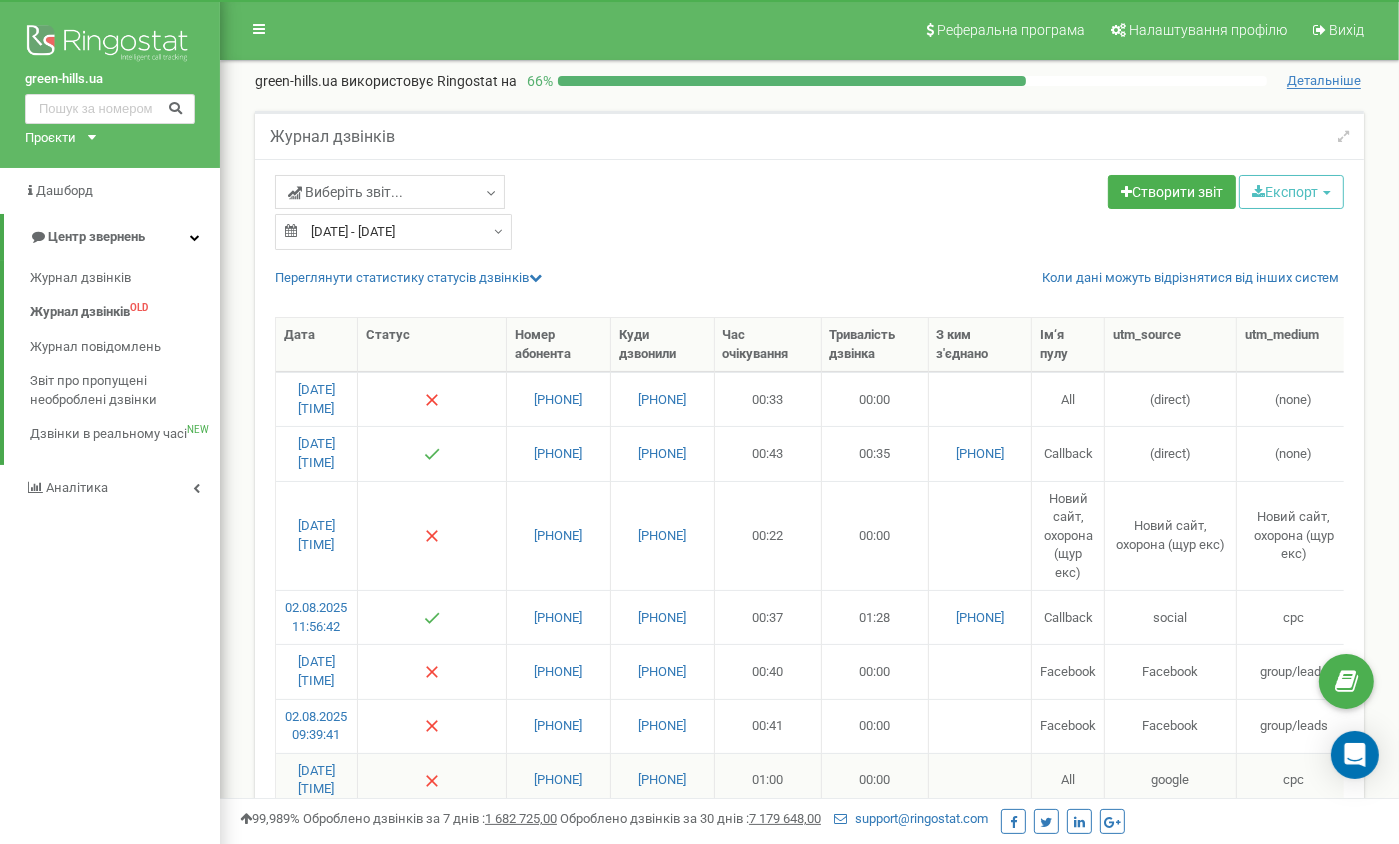 click at bounding box center [980, 780] 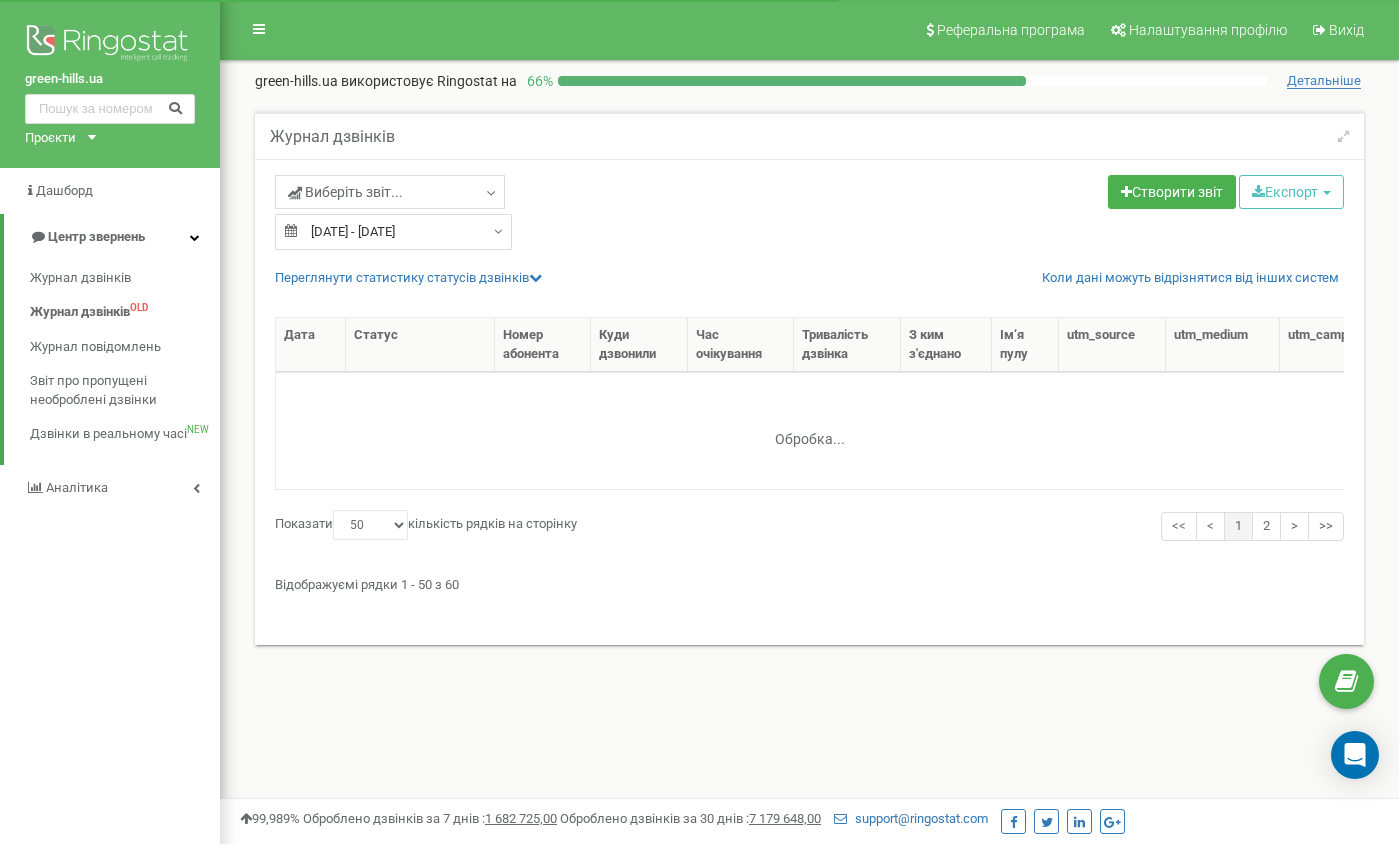 select on "50" 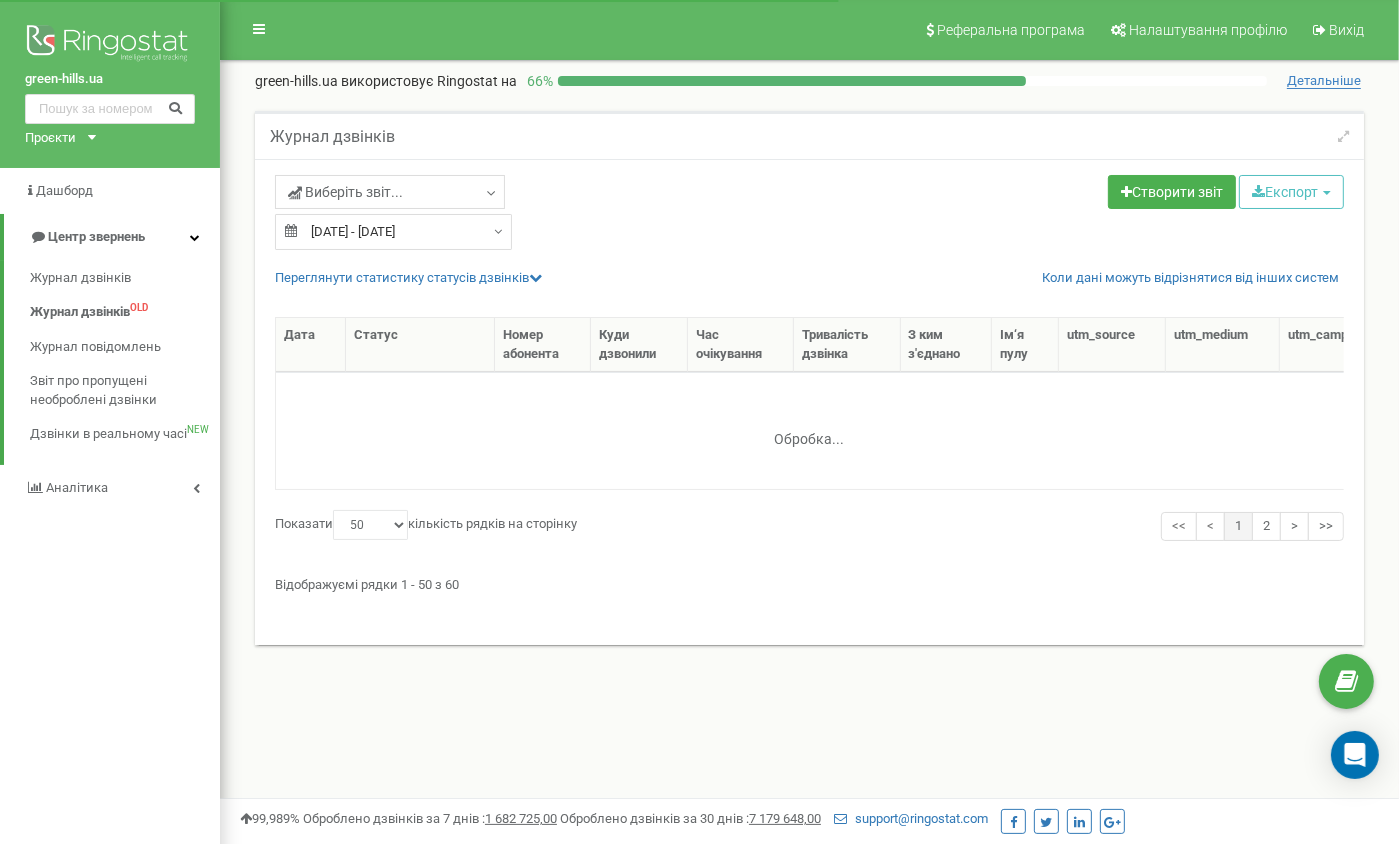 scroll, scrollTop: 0, scrollLeft: 0, axis: both 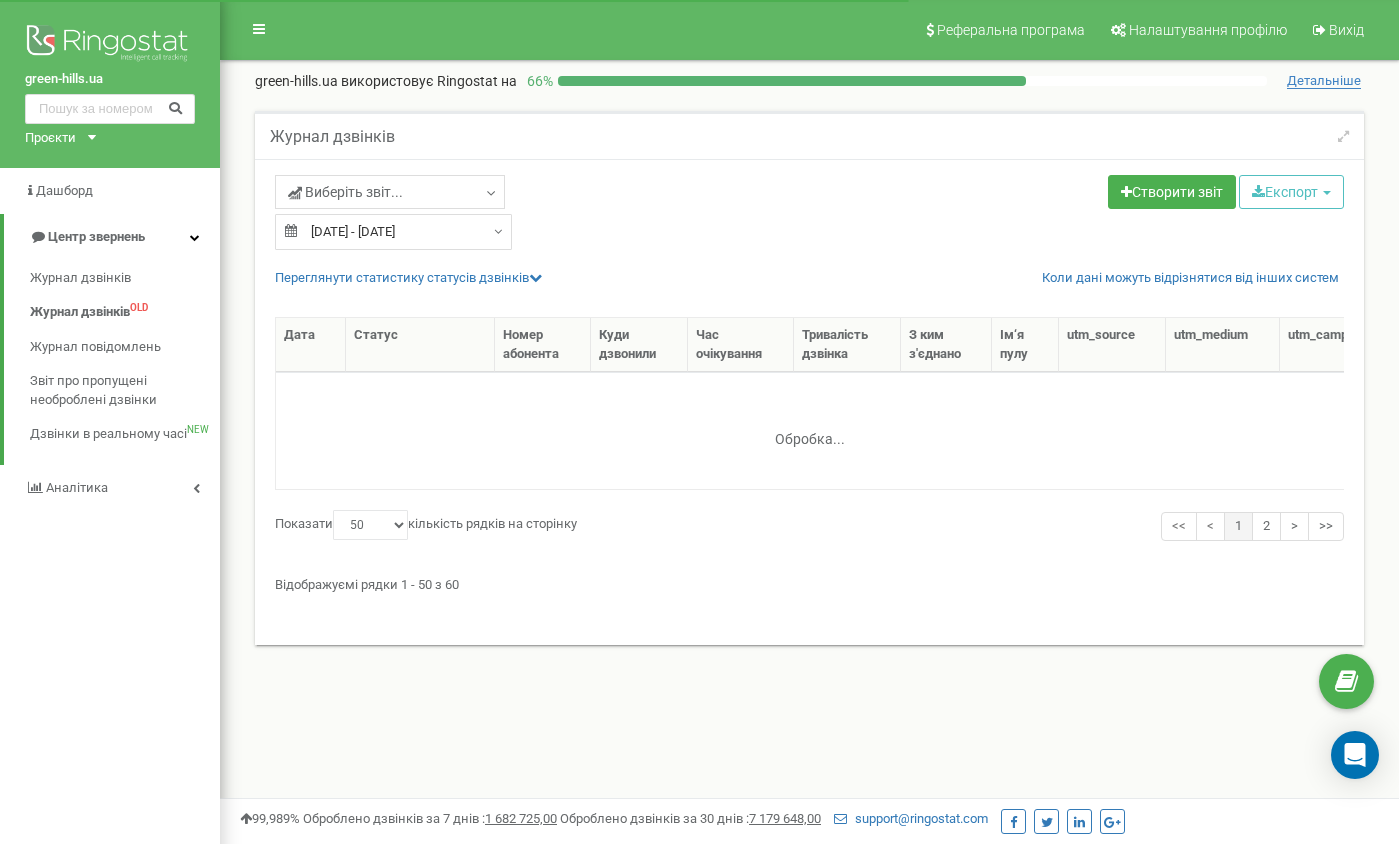 select on "50" 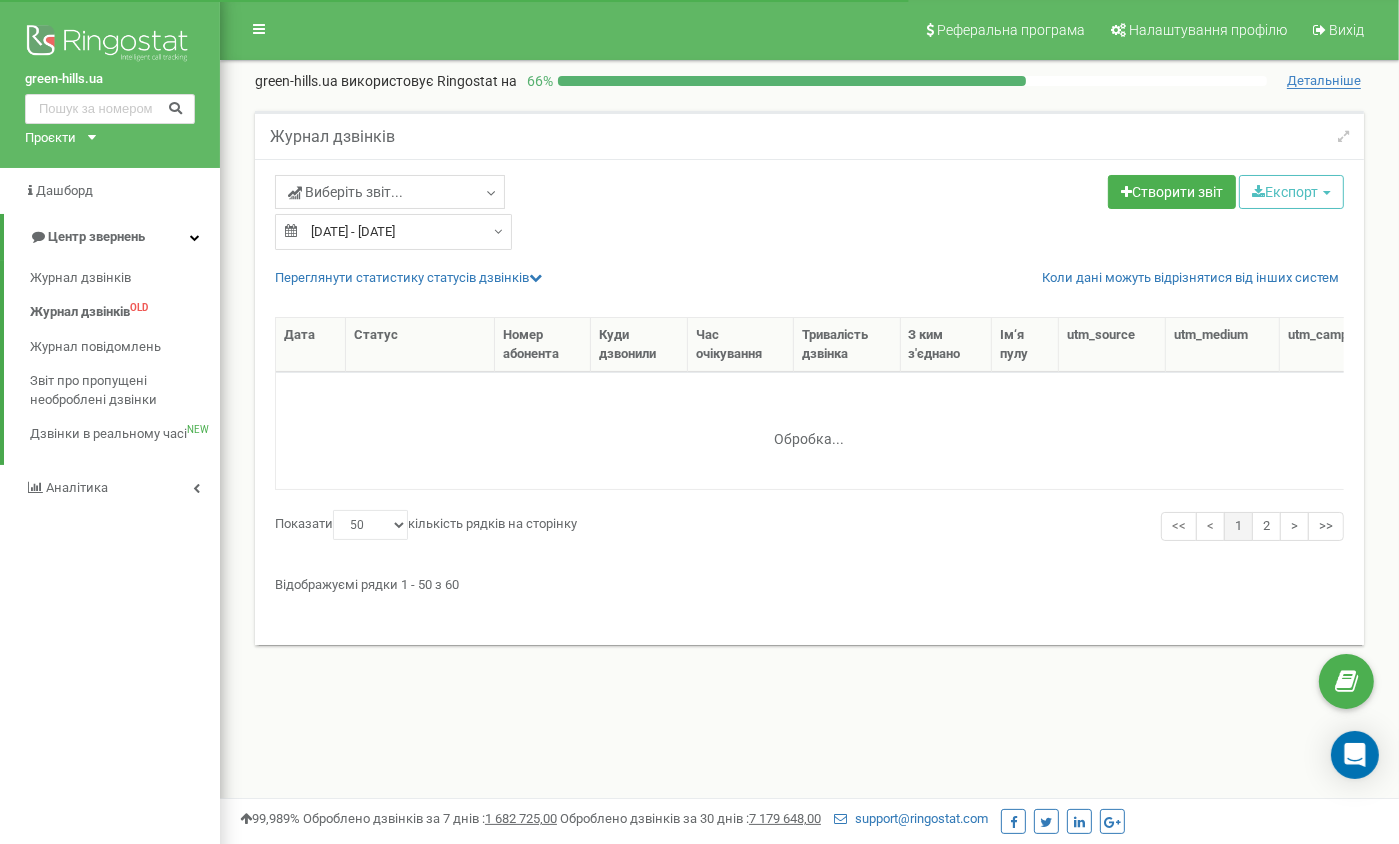 scroll, scrollTop: 0, scrollLeft: 0, axis: both 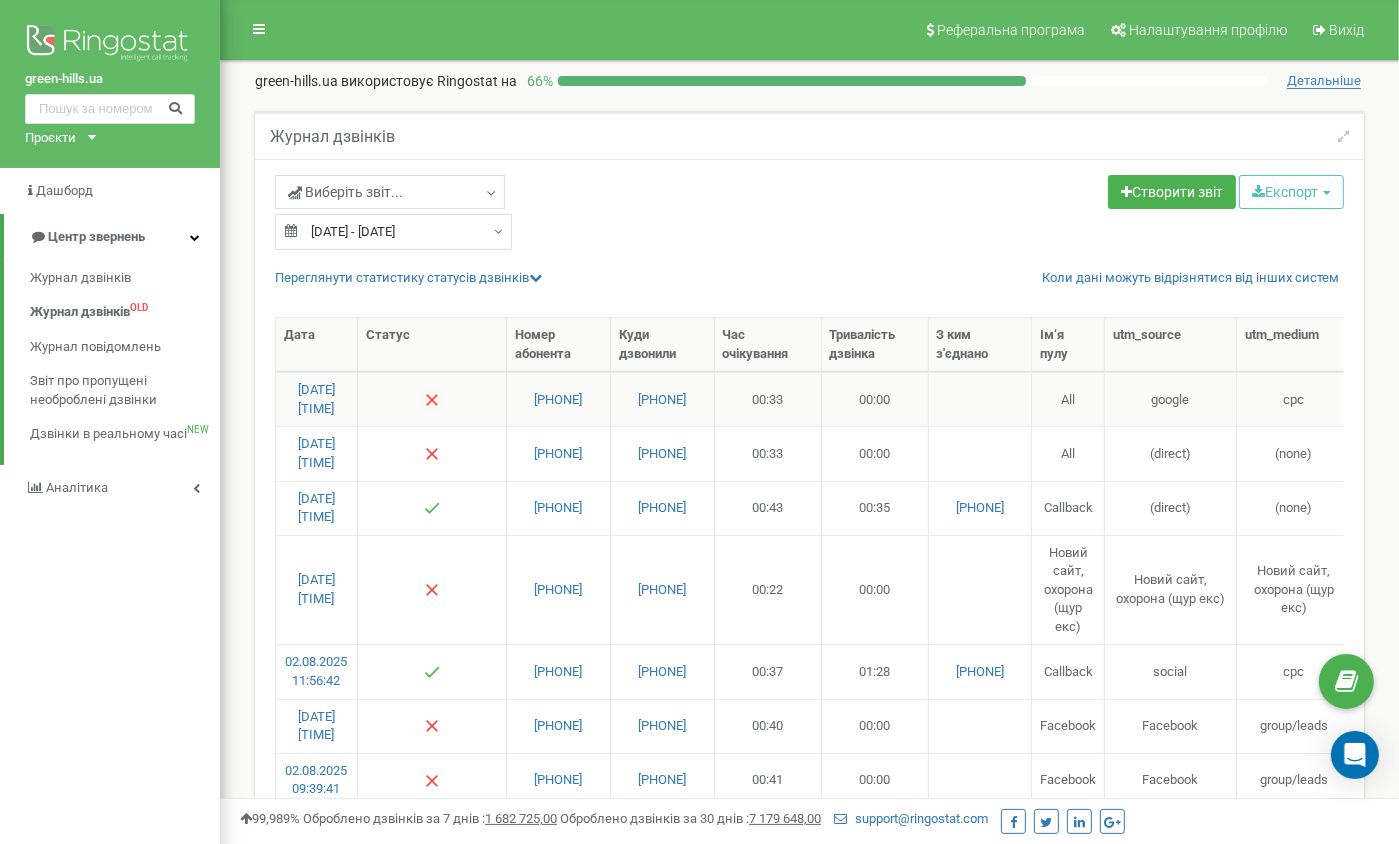 click on "00:00" at bounding box center (875, 399) 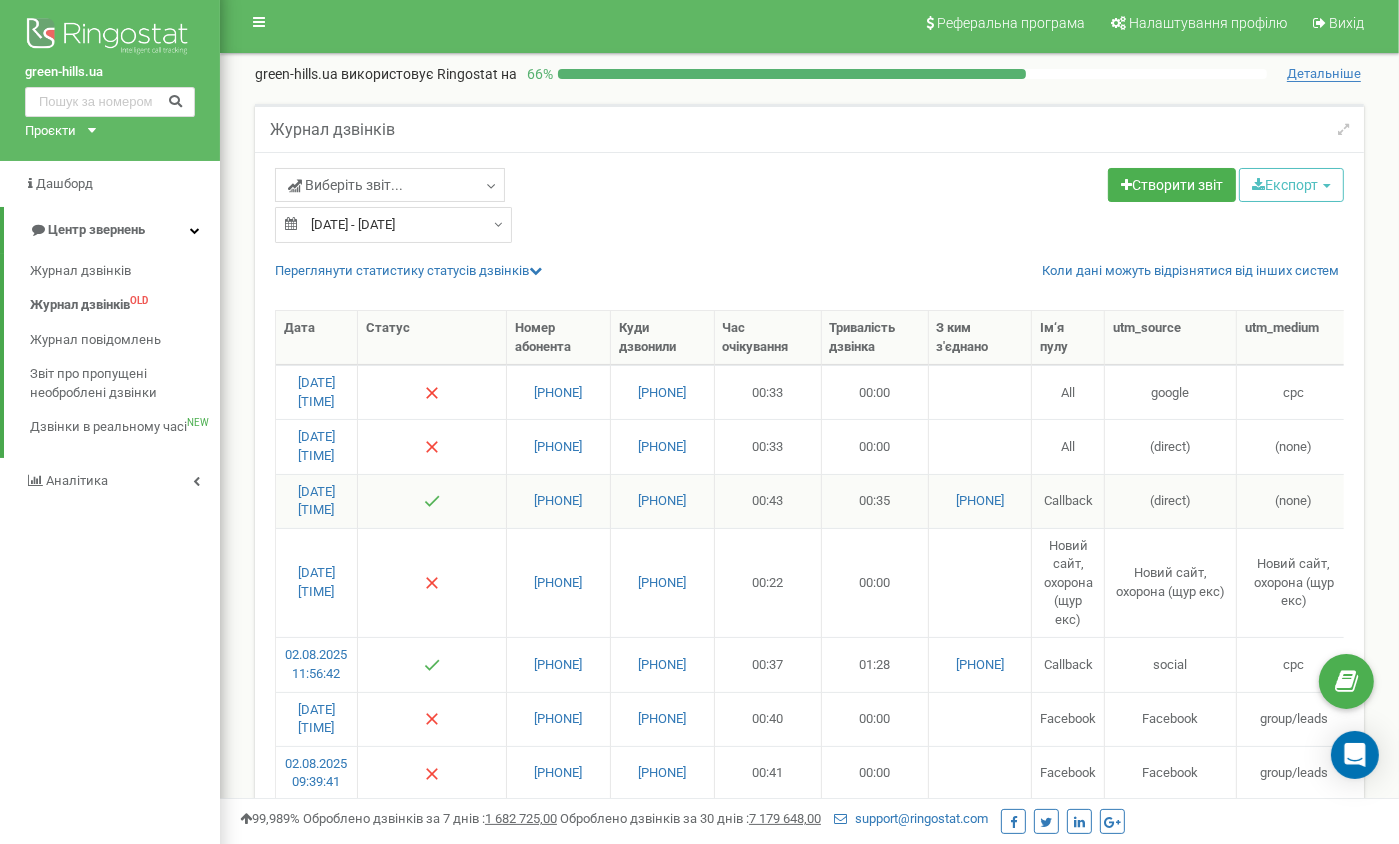 scroll, scrollTop: 0, scrollLeft: 0, axis: both 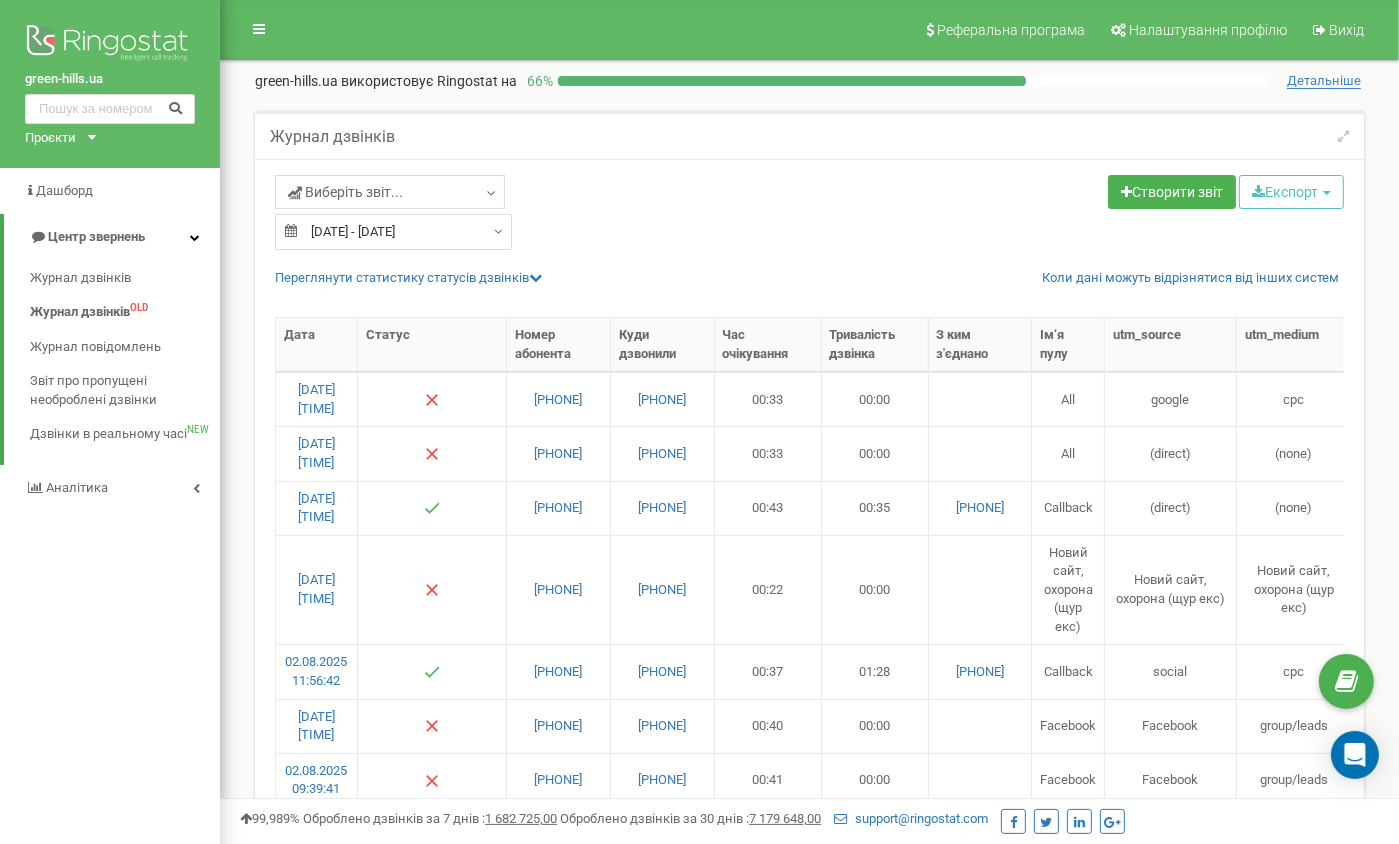 drag, startPoint x: 471, startPoint y: 503, endPoint x: 1004, endPoint y: 215, distance: 605.83246 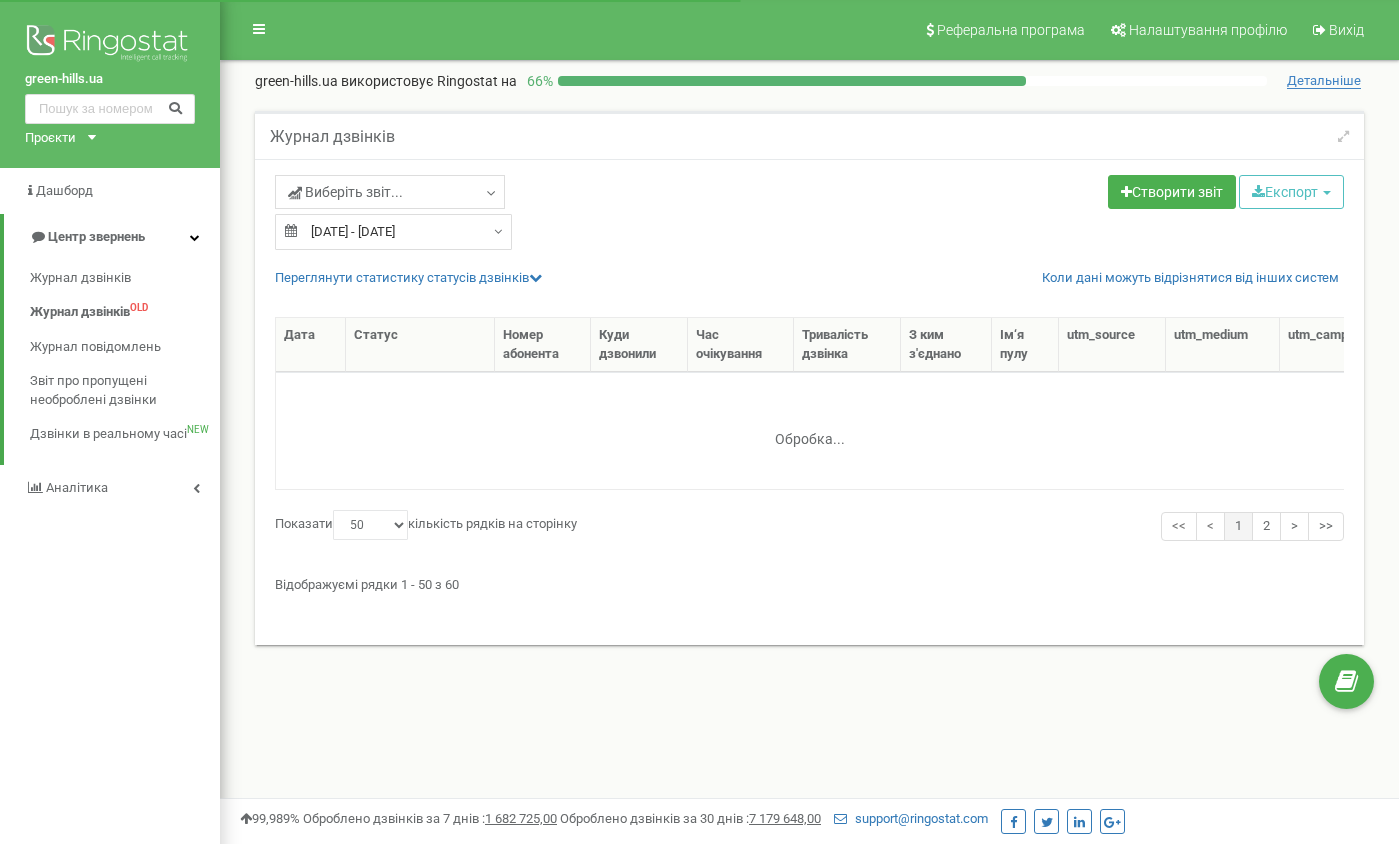 select on "50" 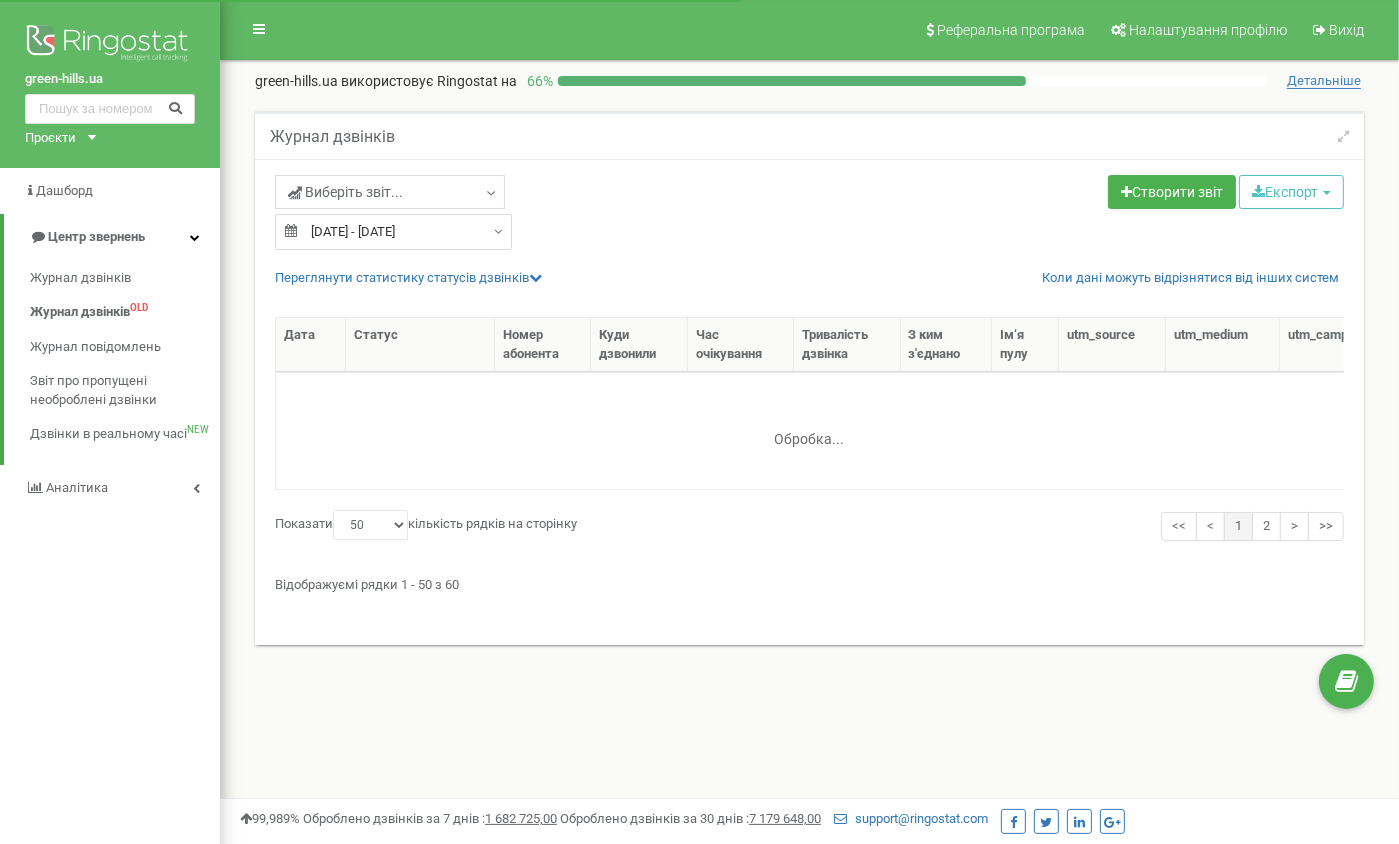 scroll, scrollTop: 0, scrollLeft: 0, axis: both 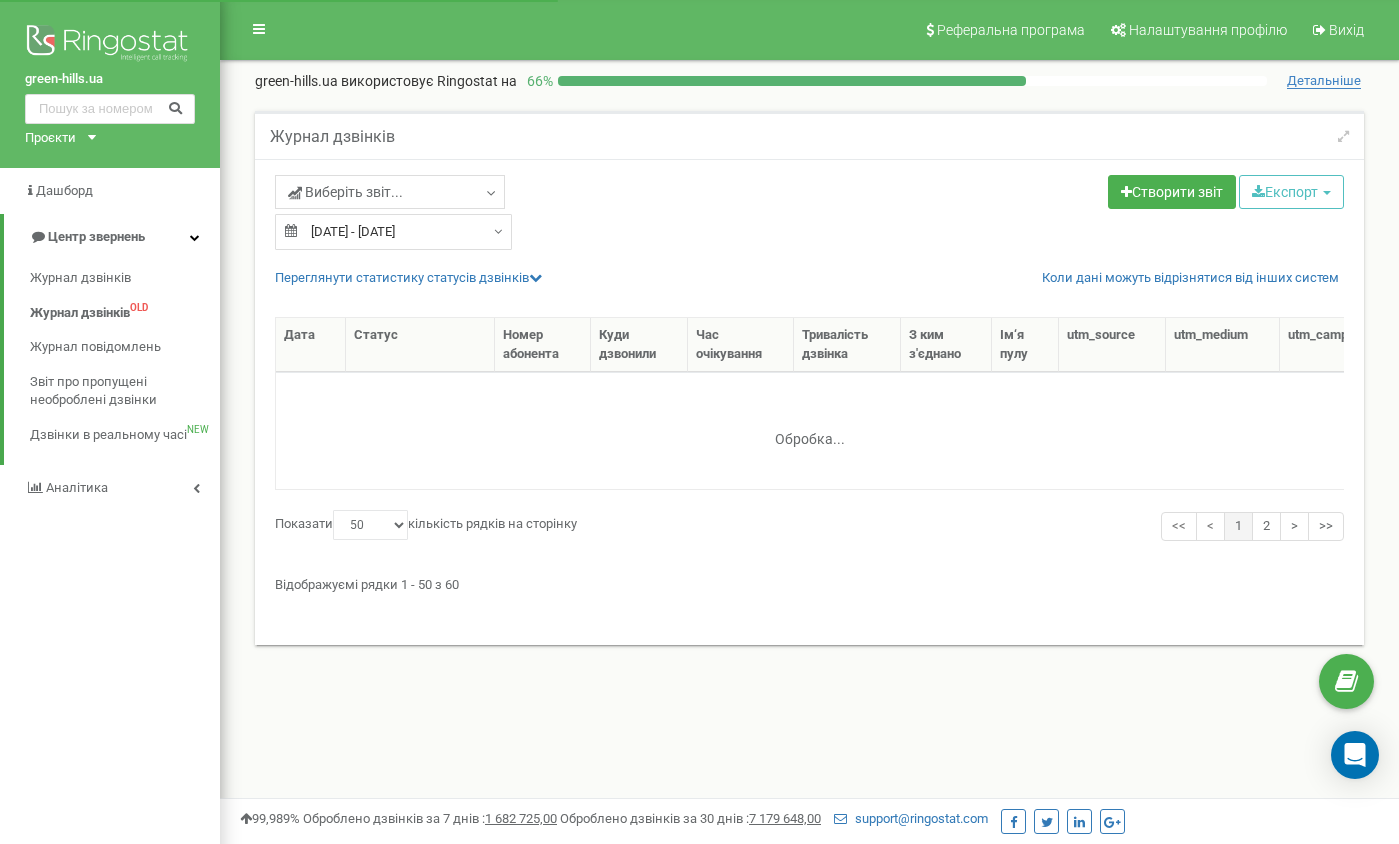 select on "50" 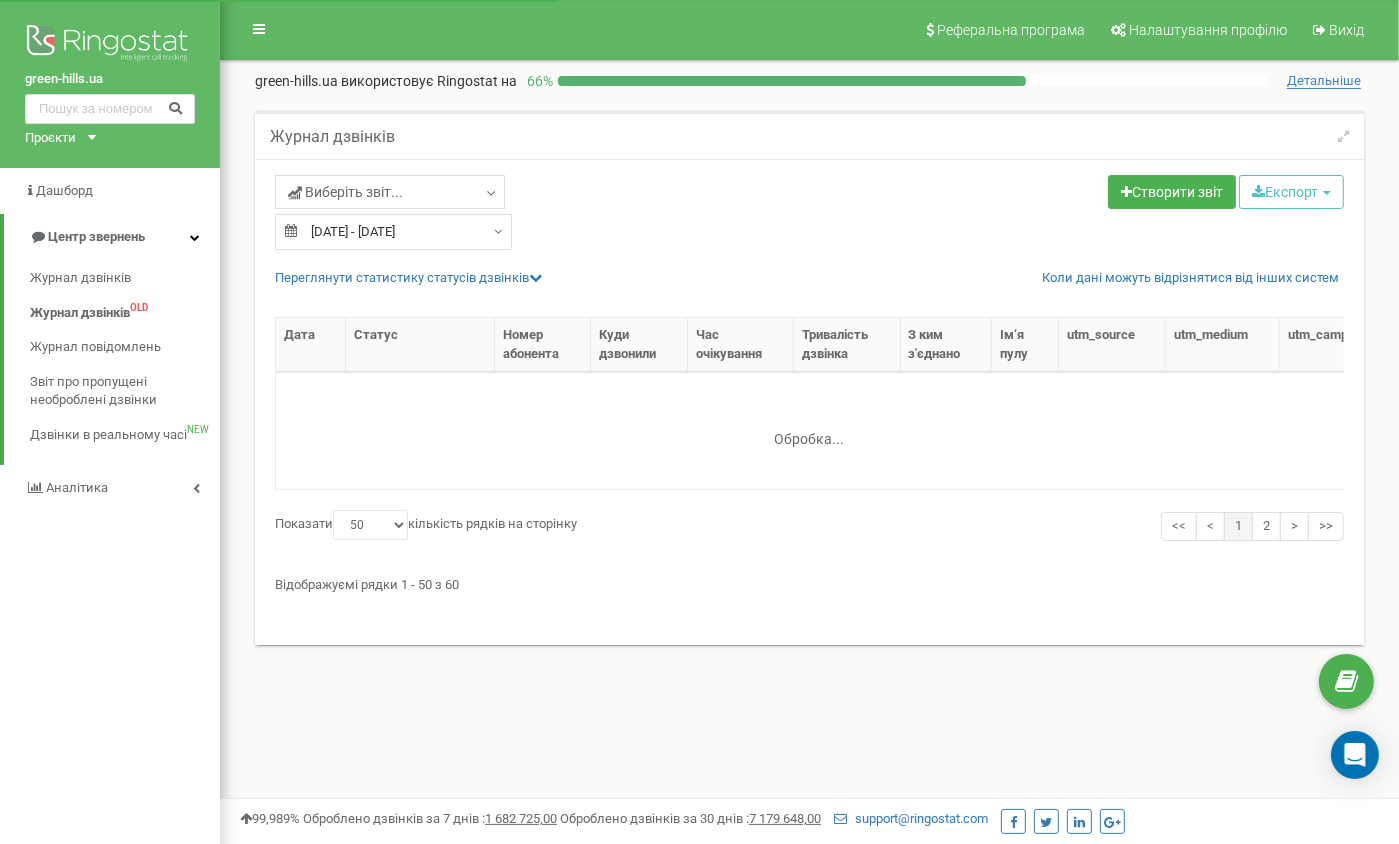 scroll, scrollTop: 0, scrollLeft: 0, axis: both 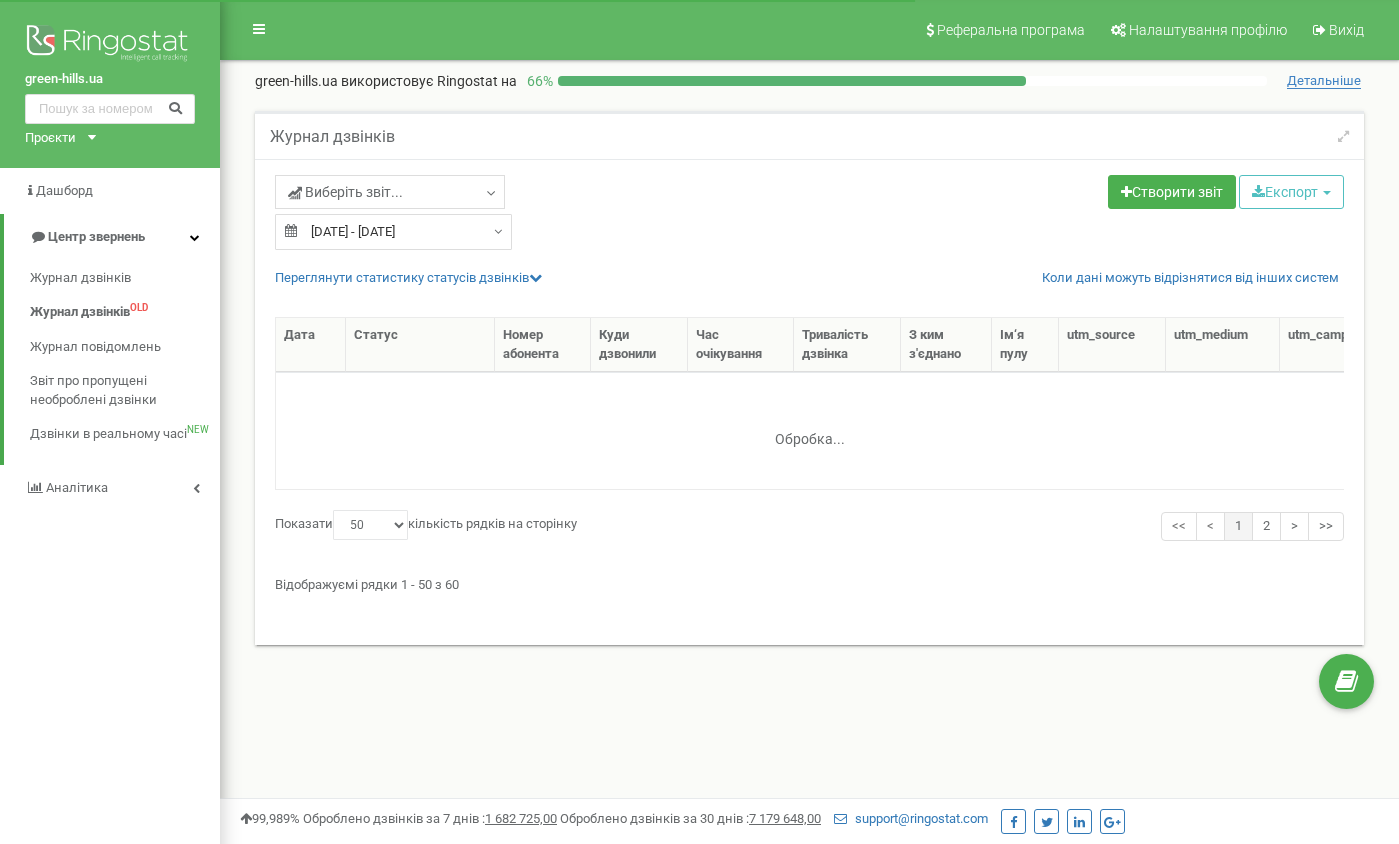 select on "50" 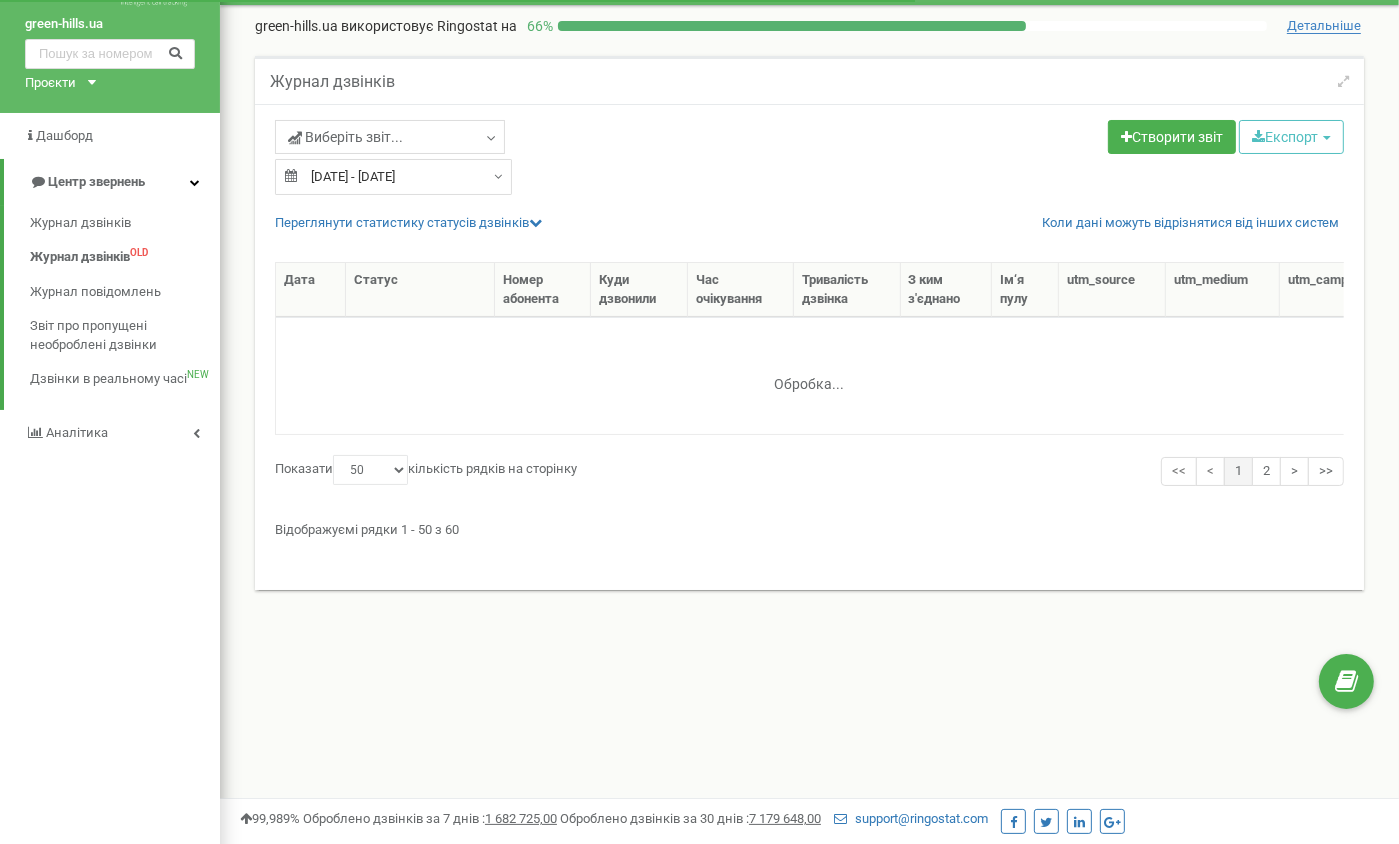 scroll, scrollTop: 0, scrollLeft: 0, axis: both 